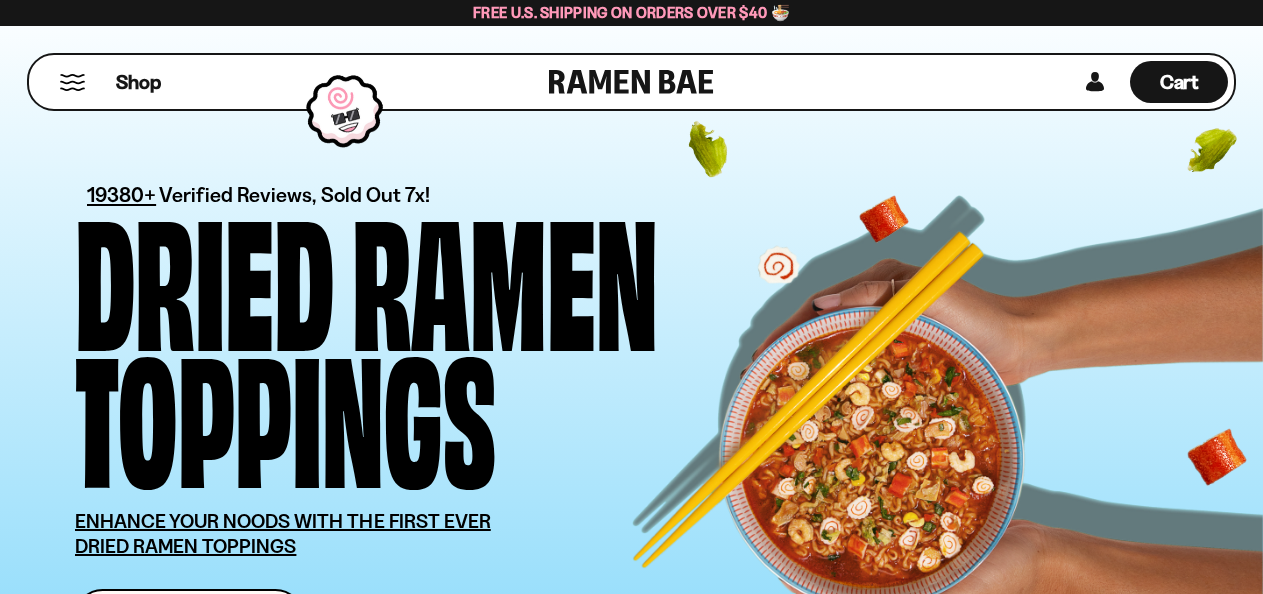 scroll, scrollTop: 0, scrollLeft: 0, axis: both 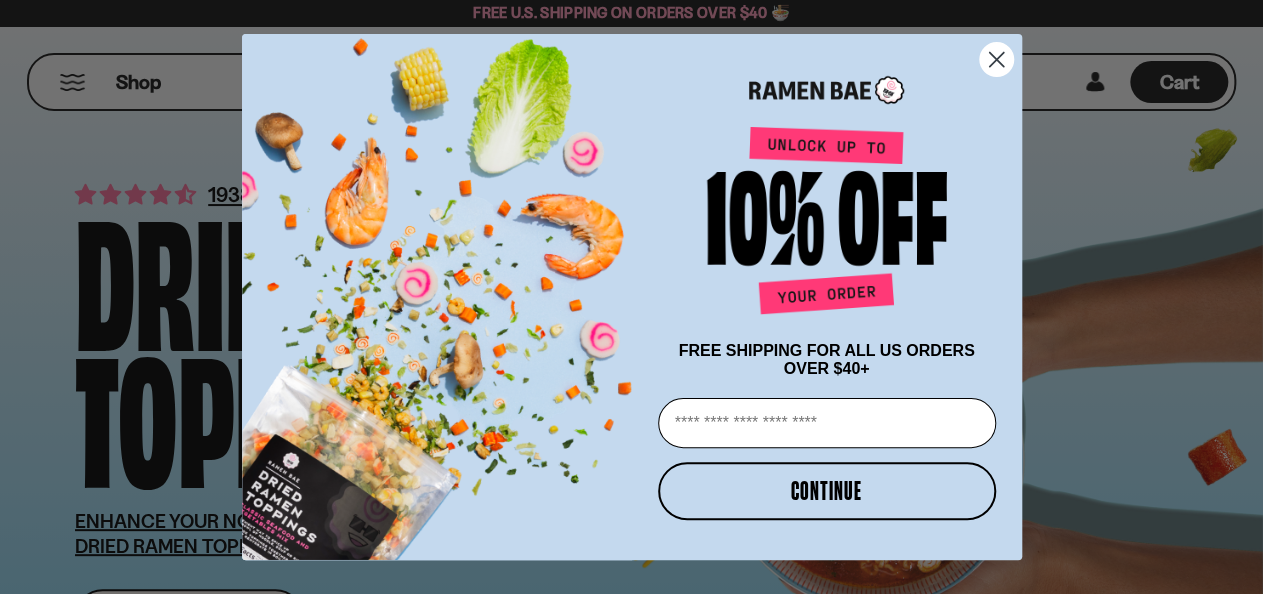 click 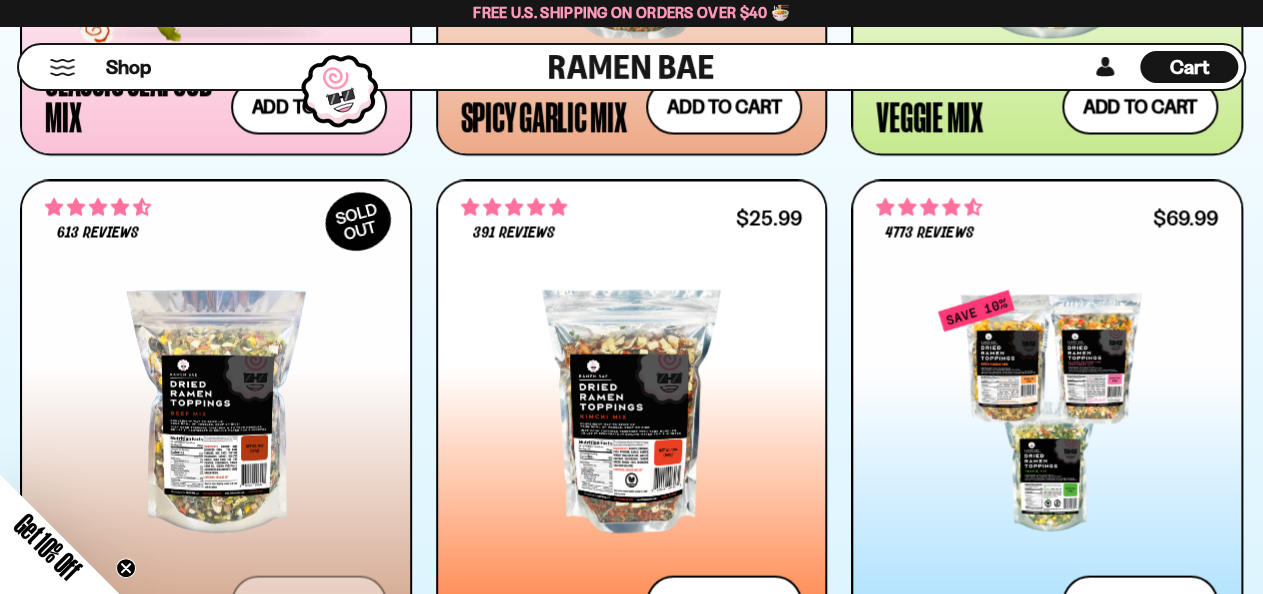 scroll, scrollTop: 1499, scrollLeft: 0, axis: vertical 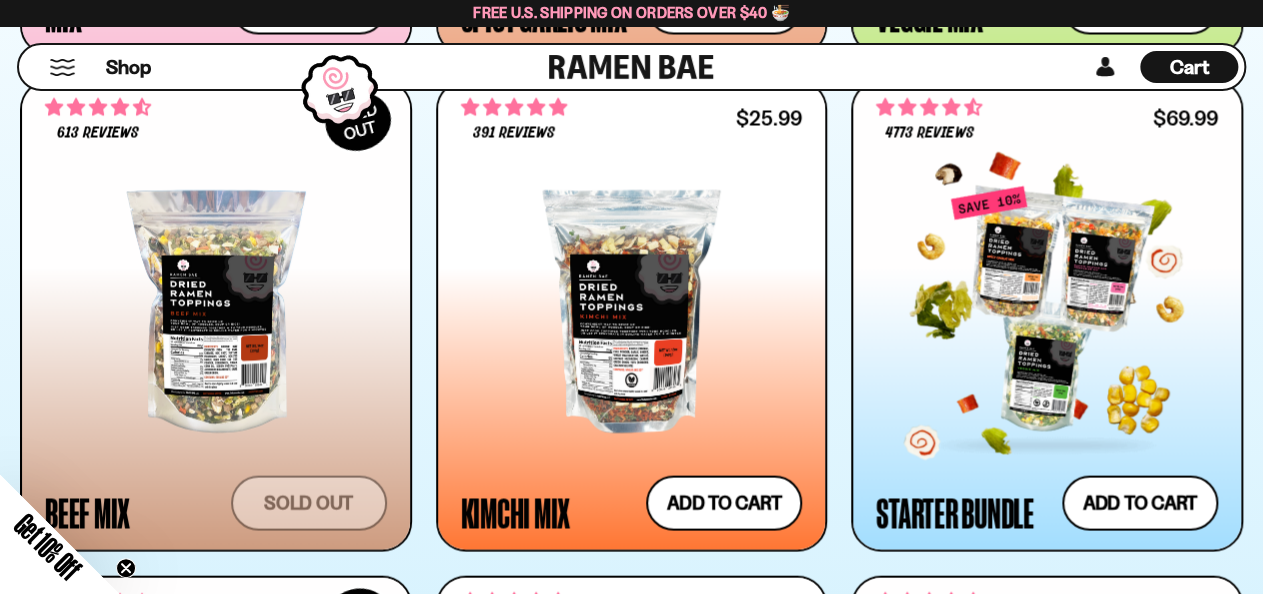 click at bounding box center [1047, 311] 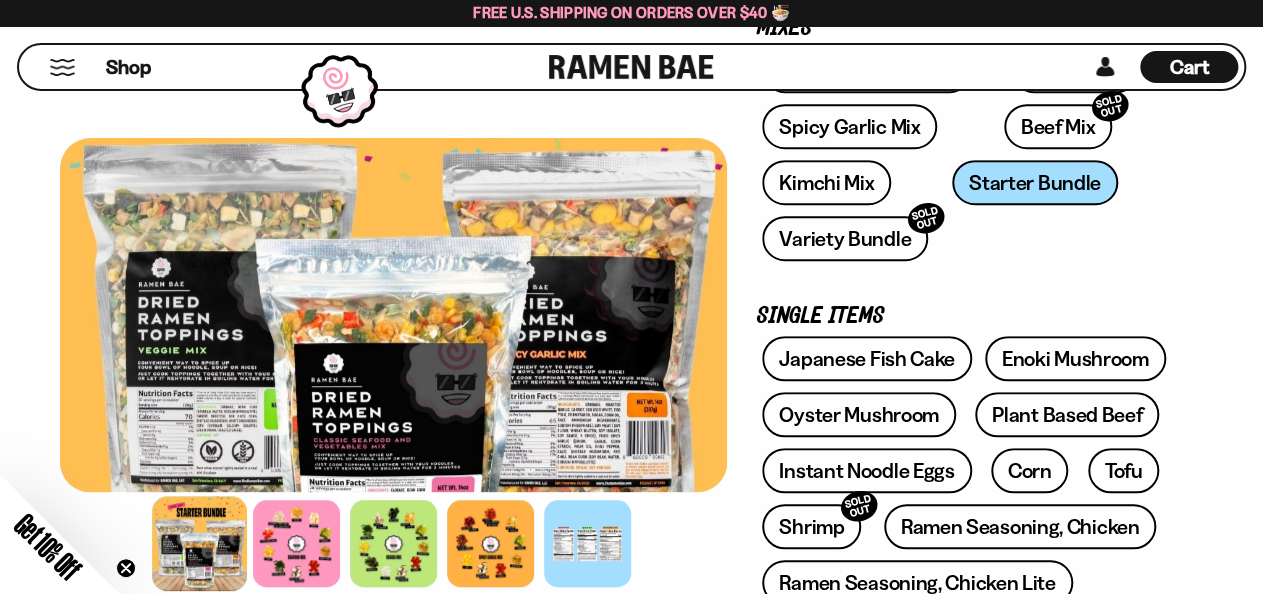 scroll, scrollTop: 399, scrollLeft: 0, axis: vertical 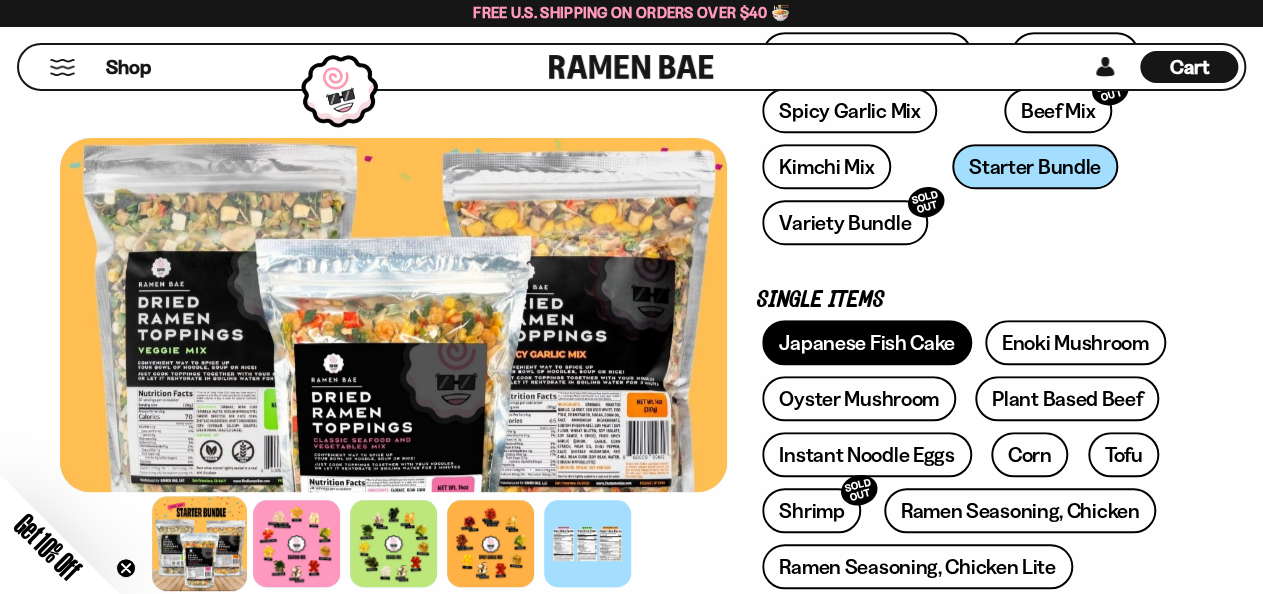 click on "Japanese Fish Cake" at bounding box center [867, 342] 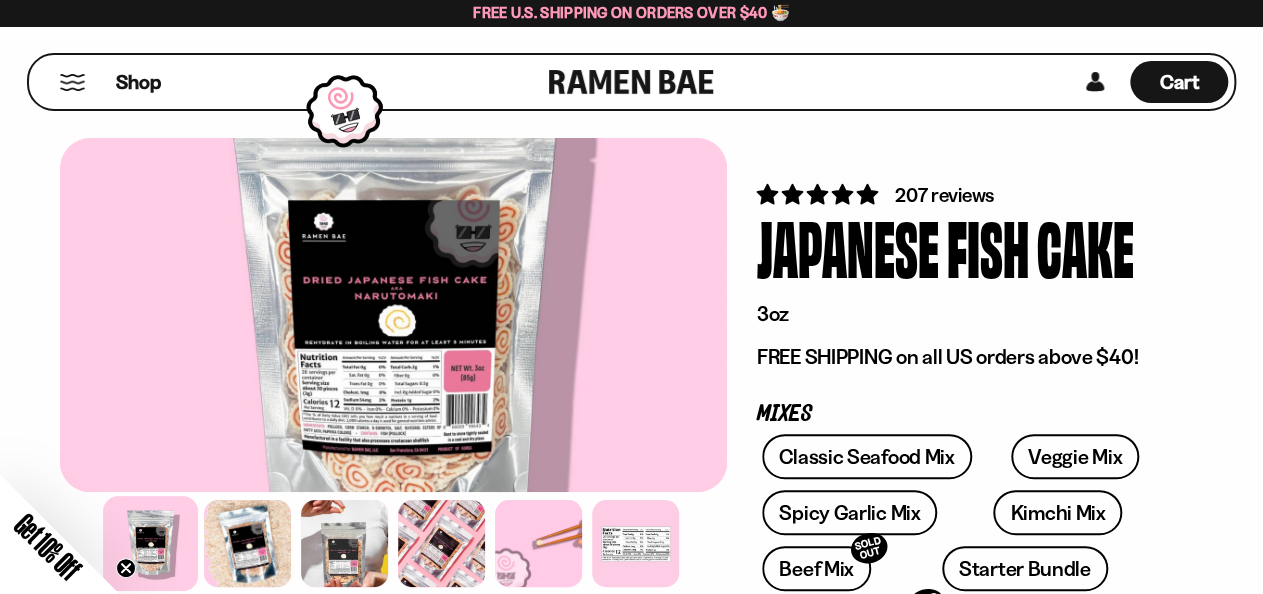 scroll, scrollTop: 99, scrollLeft: 0, axis: vertical 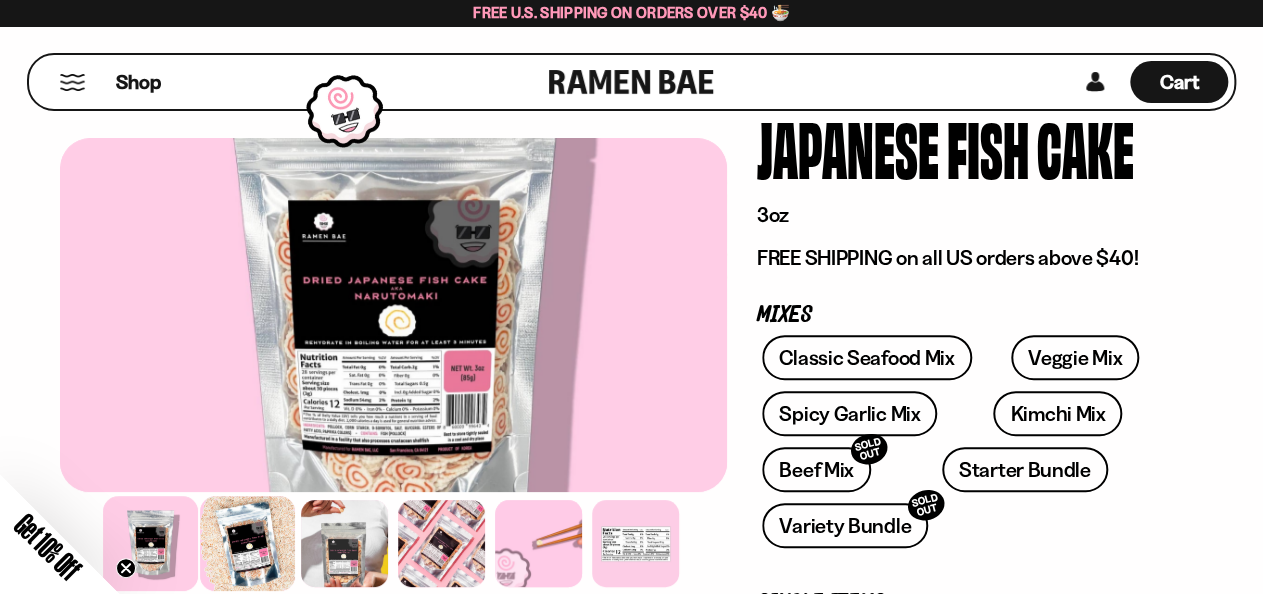 click at bounding box center (247, 543) 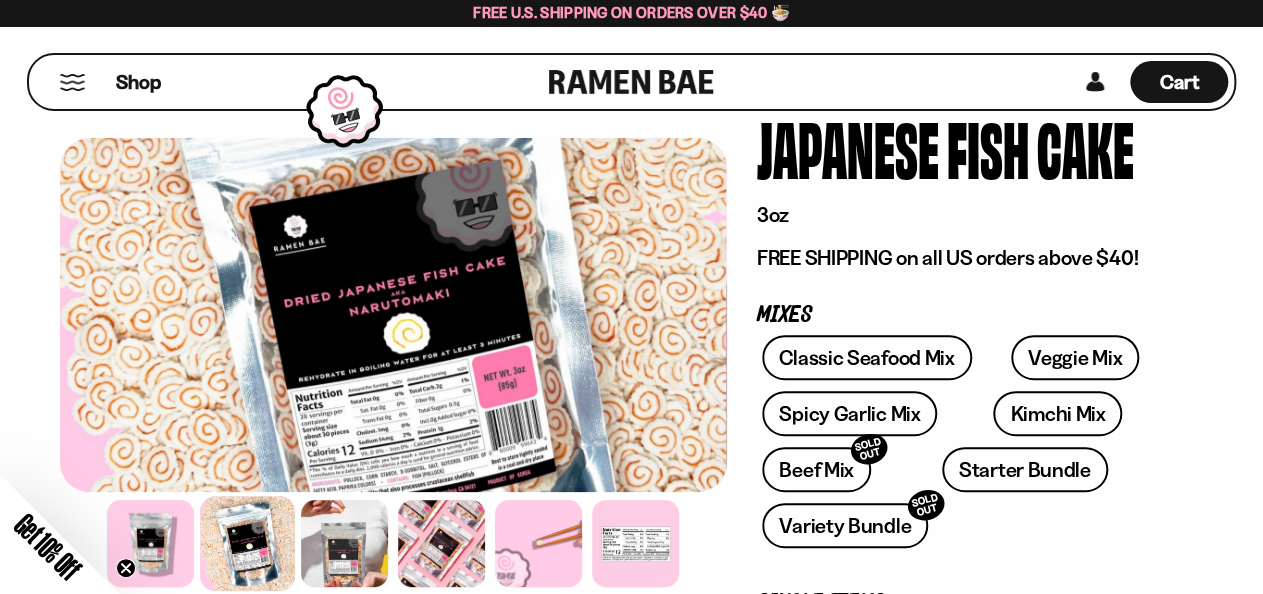 click at bounding box center [393, 315] 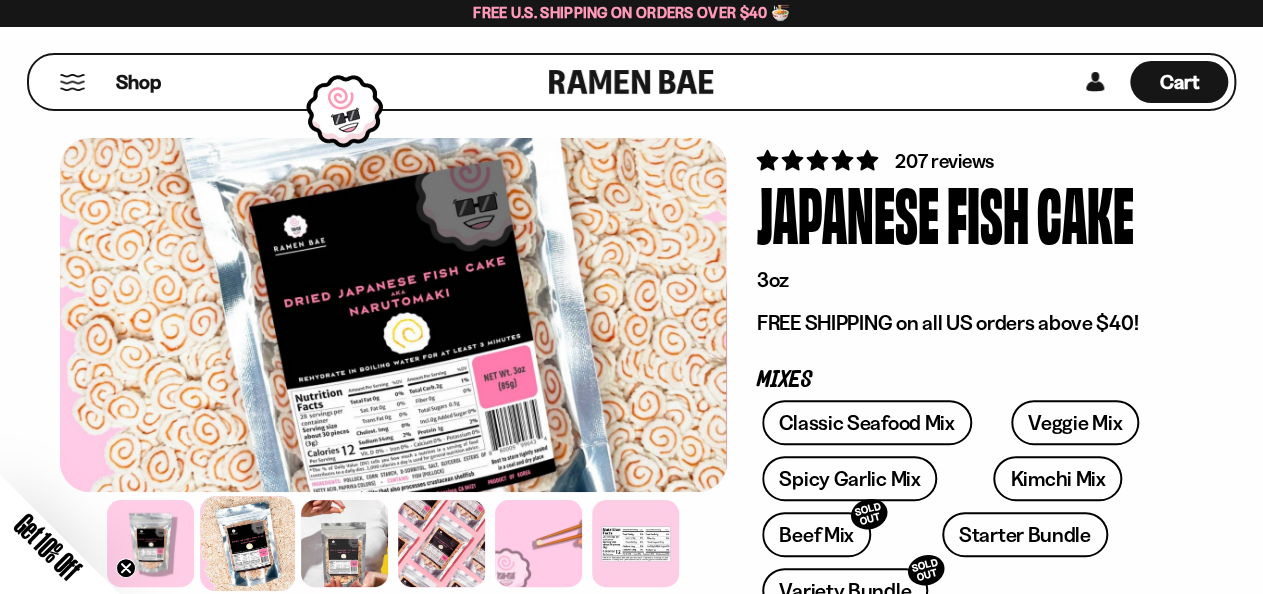 scroll, scrollTop: 0, scrollLeft: 0, axis: both 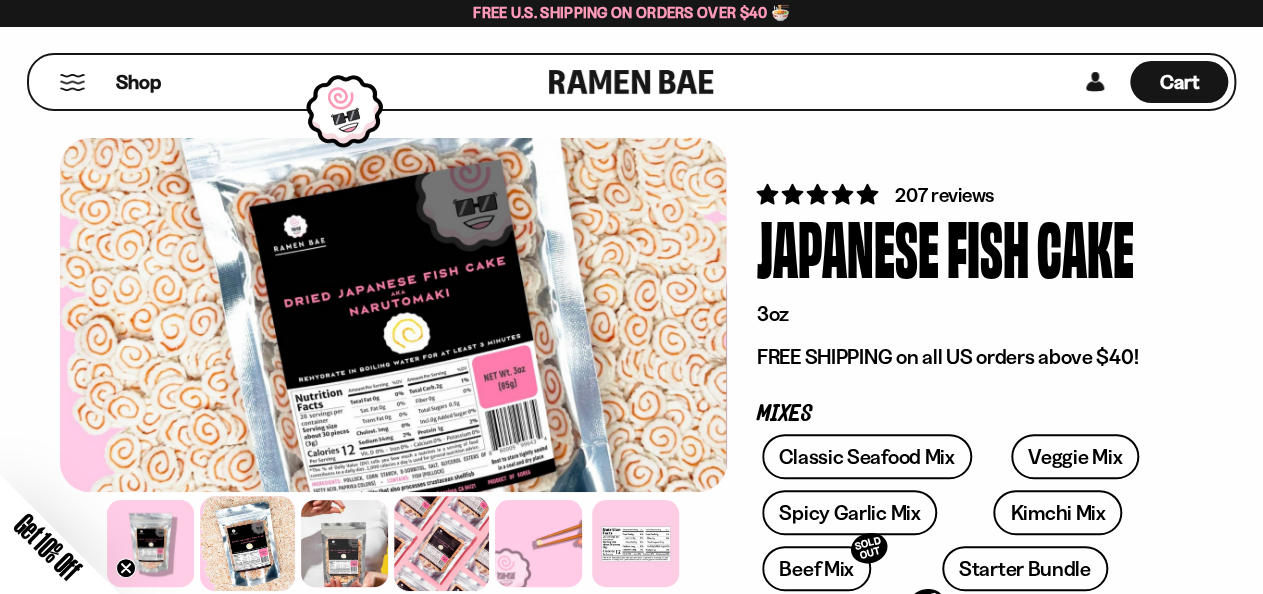 click at bounding box center [441, 543] 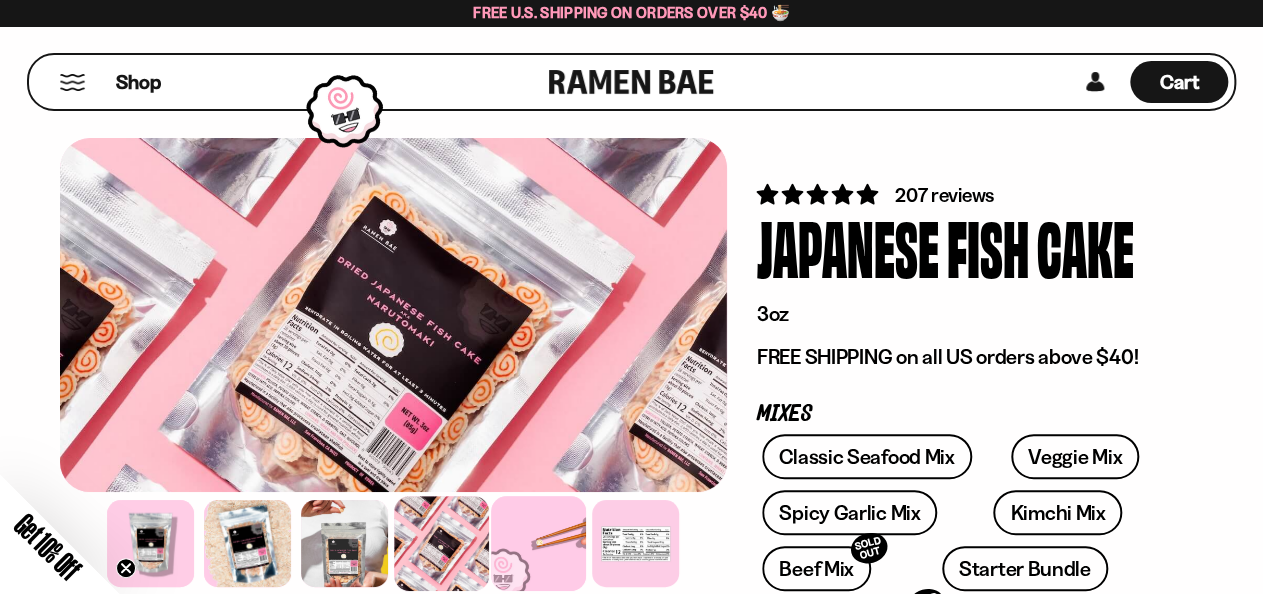 click at bounding box center (538, 543) 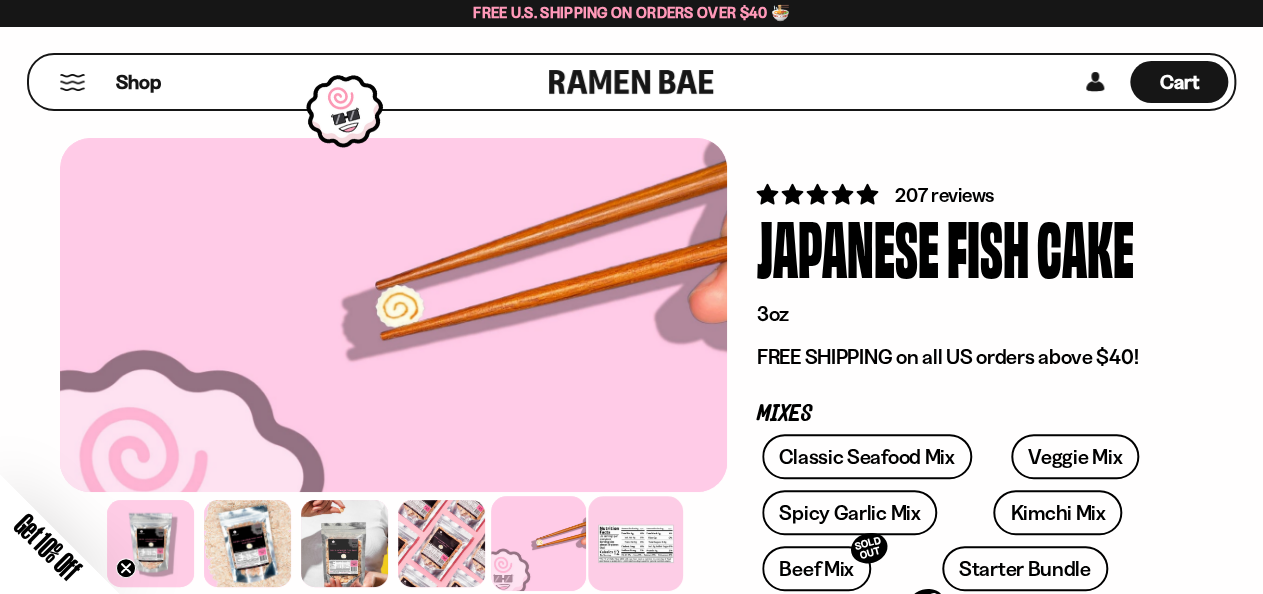 click at bounding box center (635, 543) 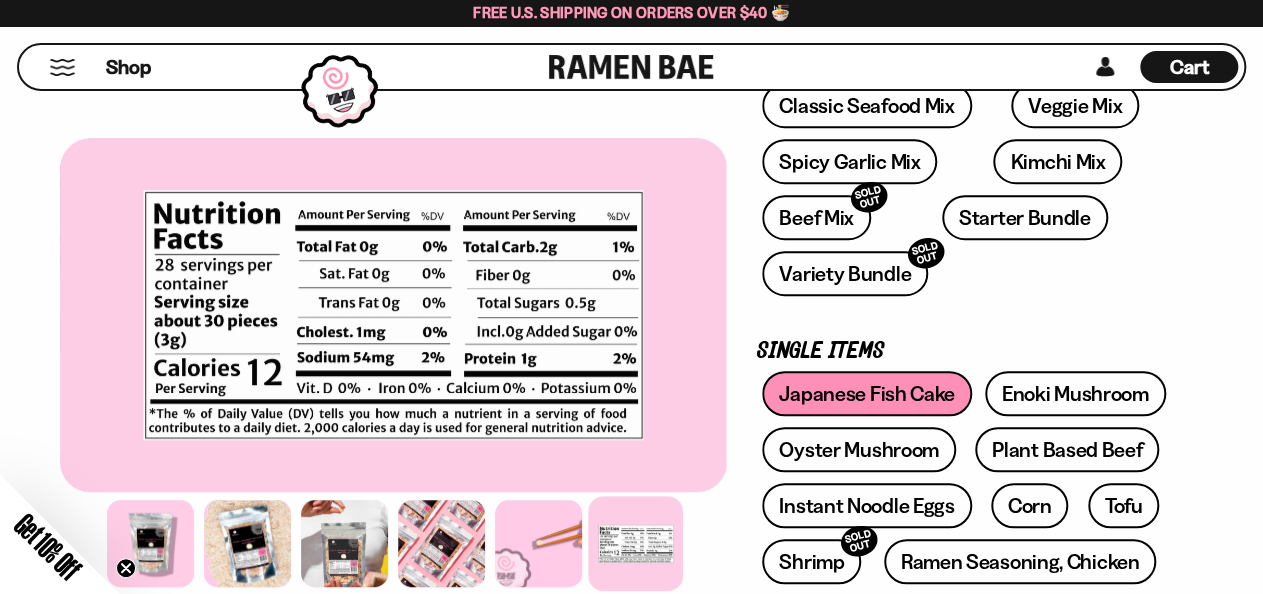 scroll, scrollTop: 399, scrollLeft: 0, axis: vertical 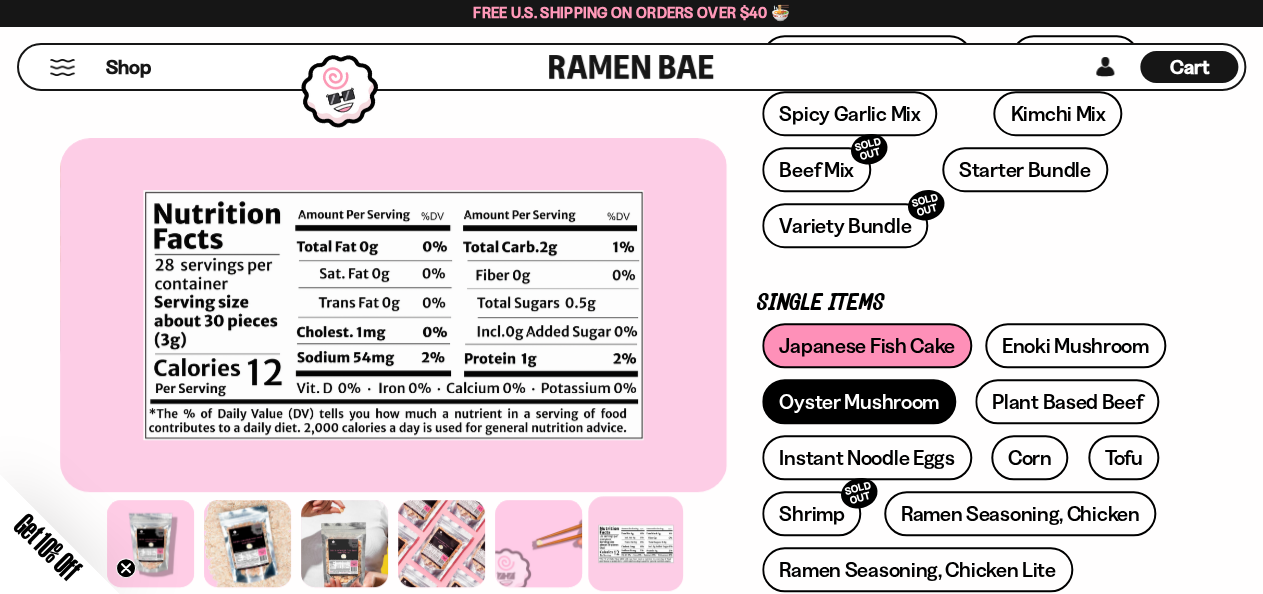 click on "Oyster Mushroom" at bounding box center (859, 401) 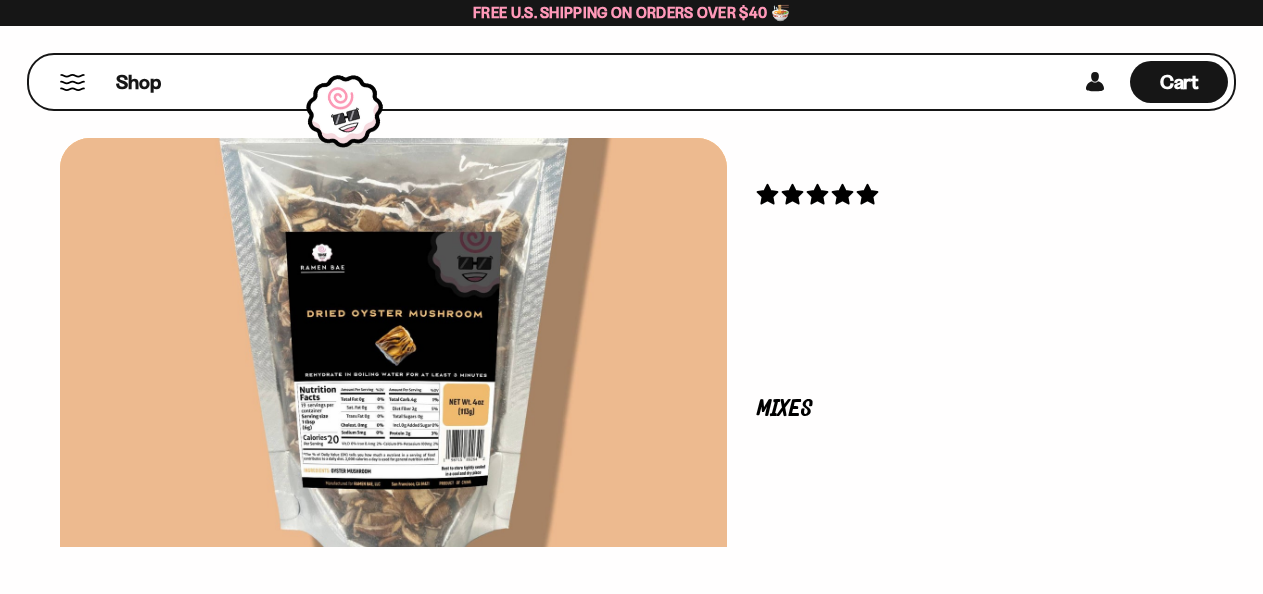 scroll, scrollTop: 0, scrollLeft: 0, axis: both 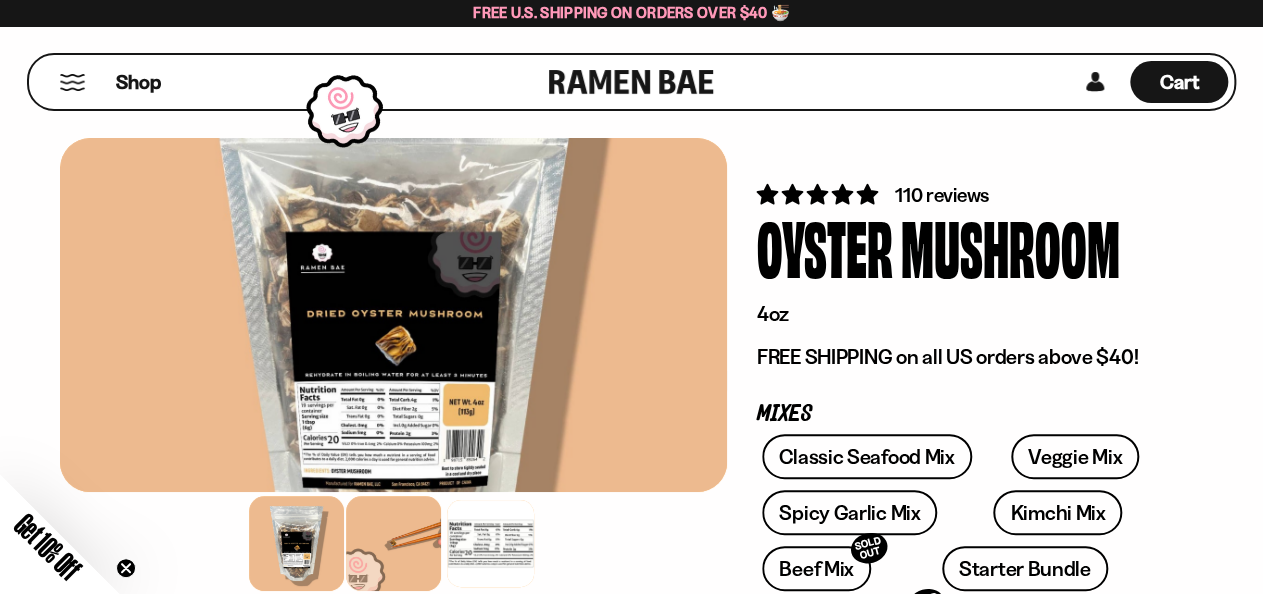 click at bounding box center (393, 543) 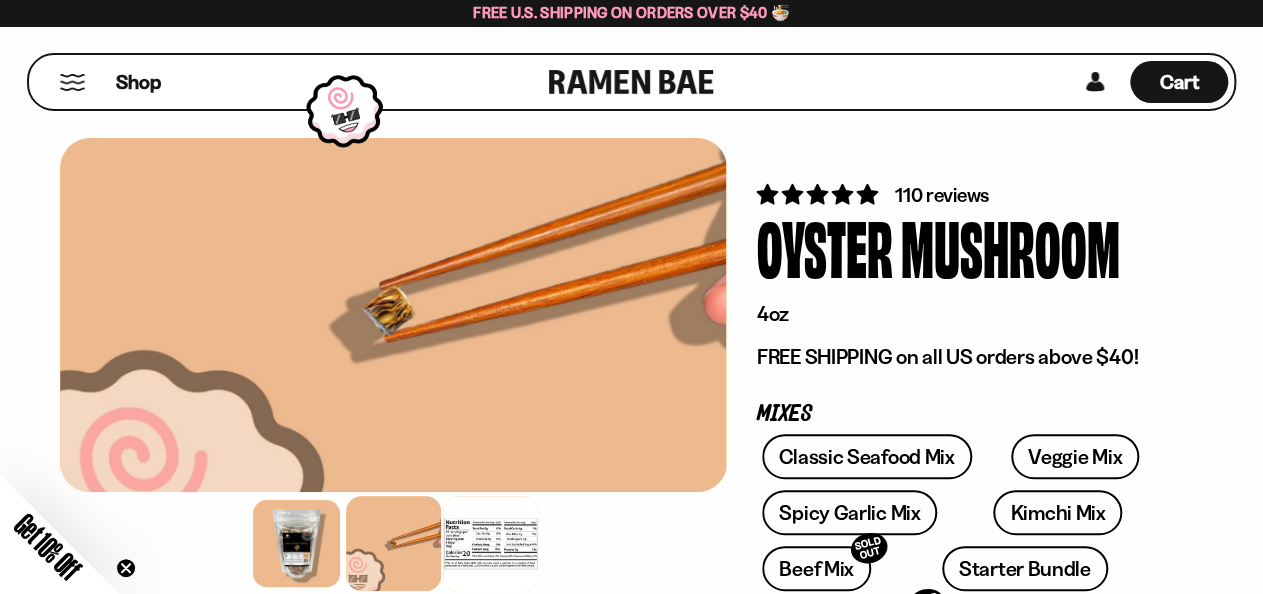 click at bounding box center [490, 543] 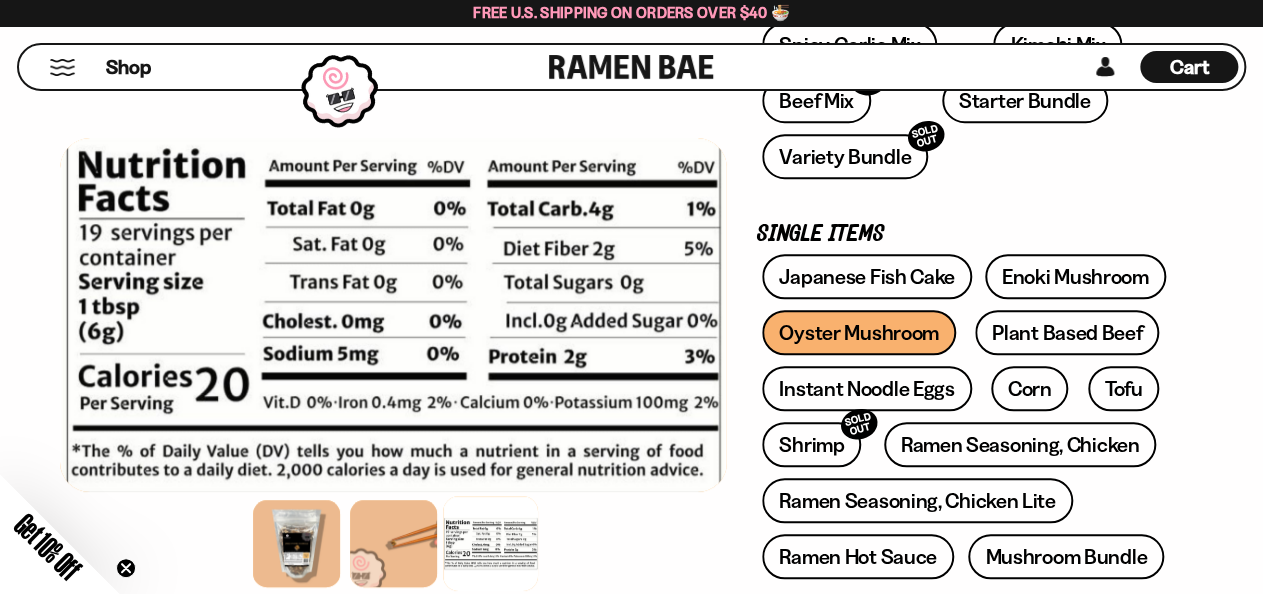 scroll, scrollTop: 499, scrollLeft: 0, axis: vertical 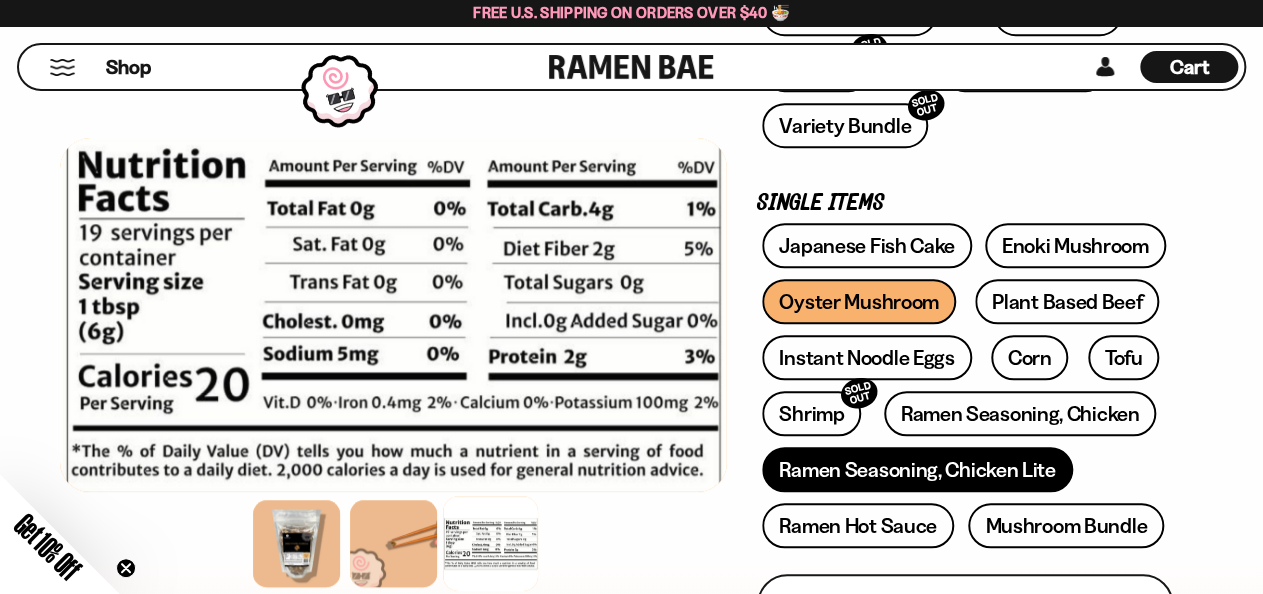 click on "Ramen Seasoning, Chicken Lite" at bounding box center [917, 469] 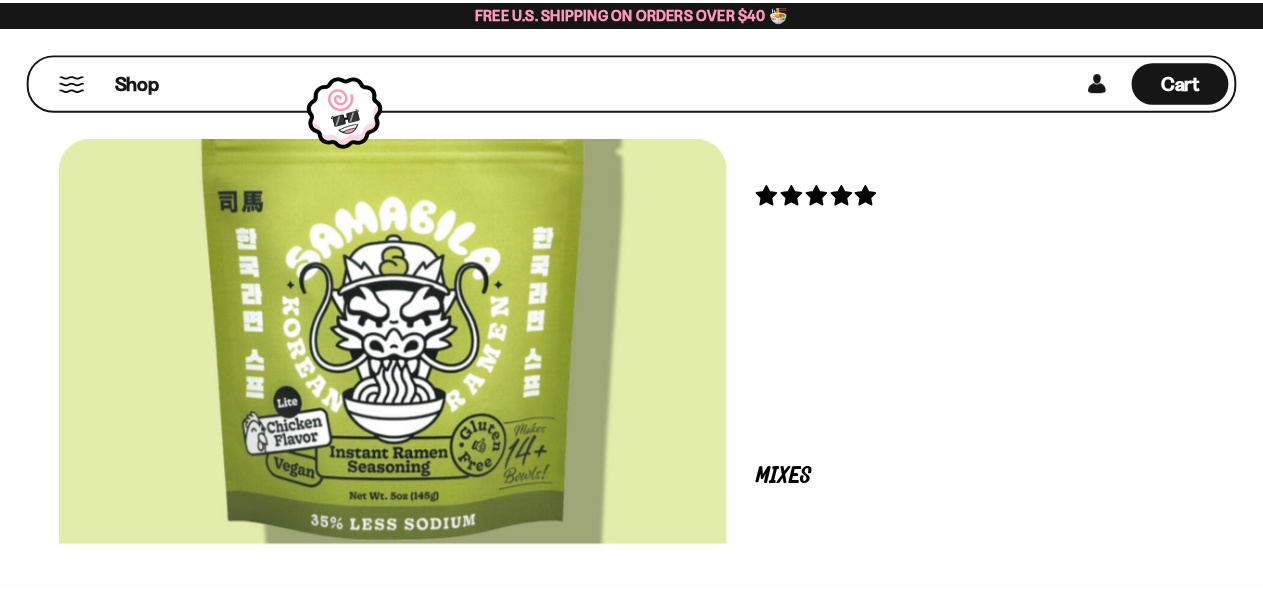 scroll, scrollTop: 0, scrollLeft: 0, axis: both 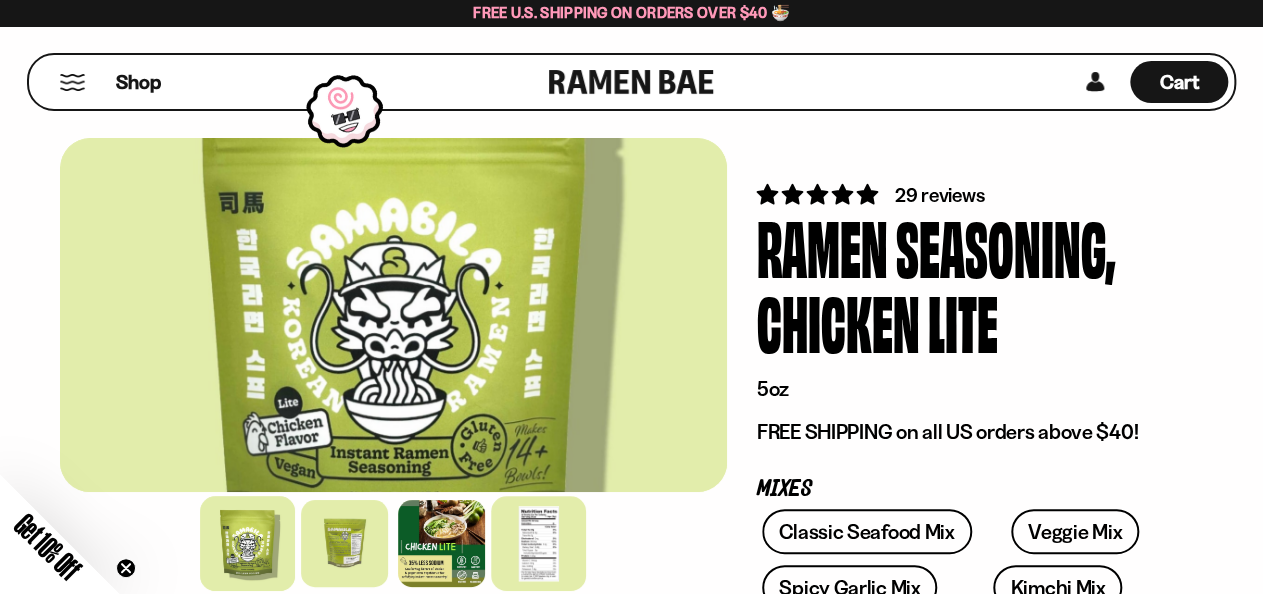 click at bounding box center (538, 543) 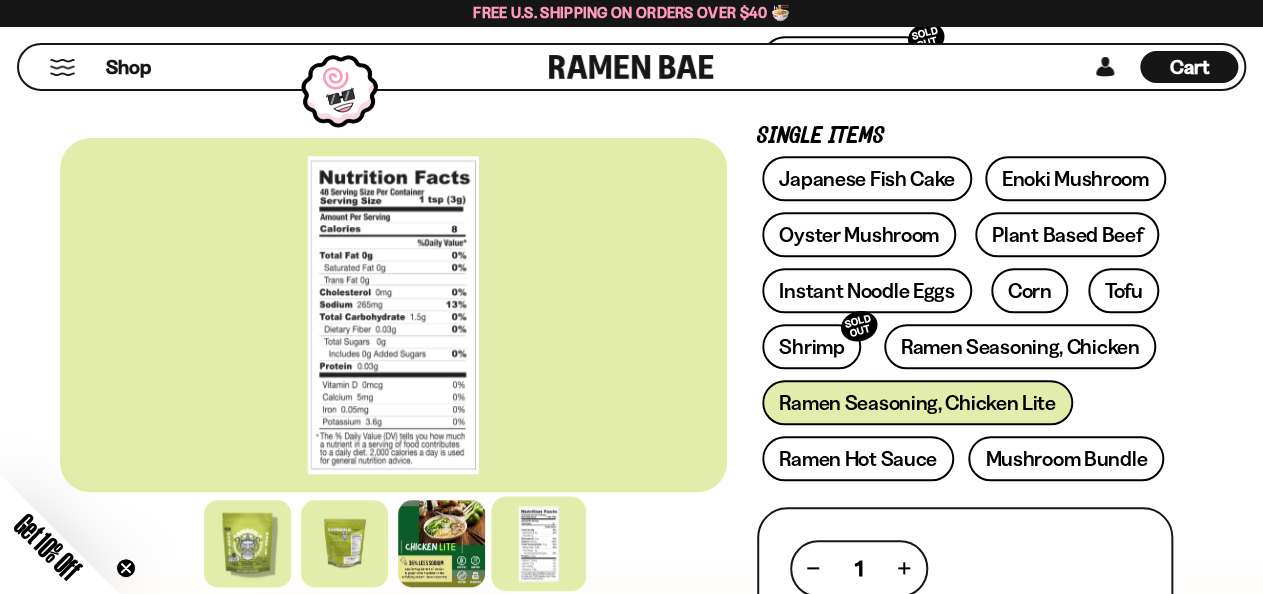 scroll, scrollTop: 699, scrollLeft: 0, axis: vertical 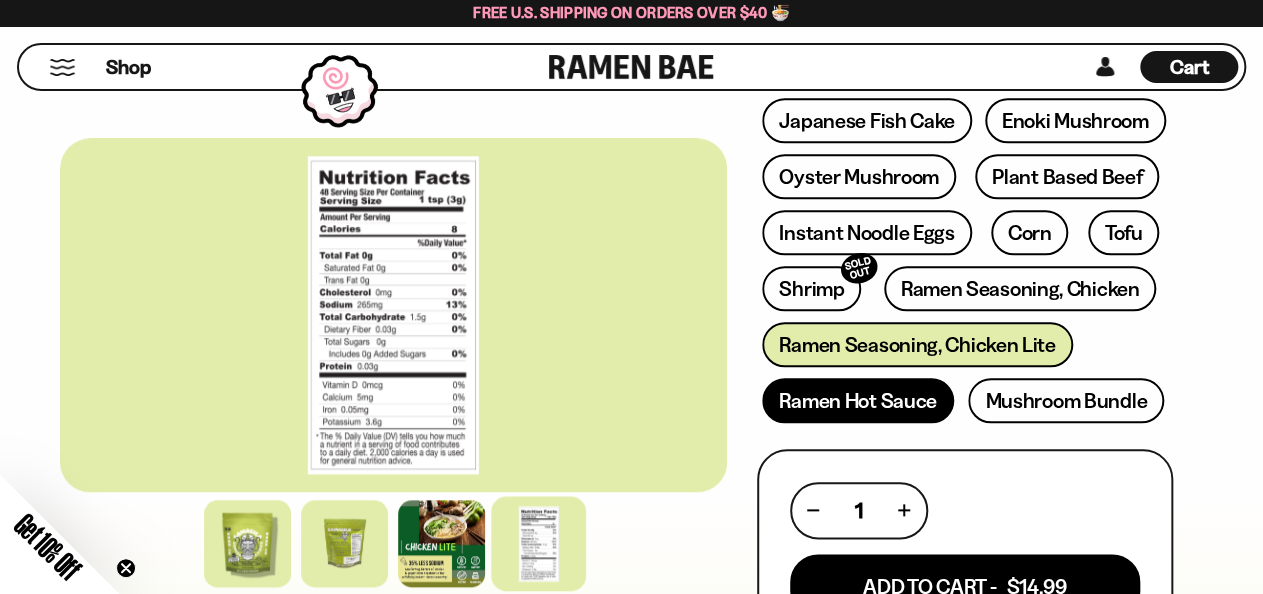 click on "Ramen Hot Sauce" at bounding box center [858, 400] 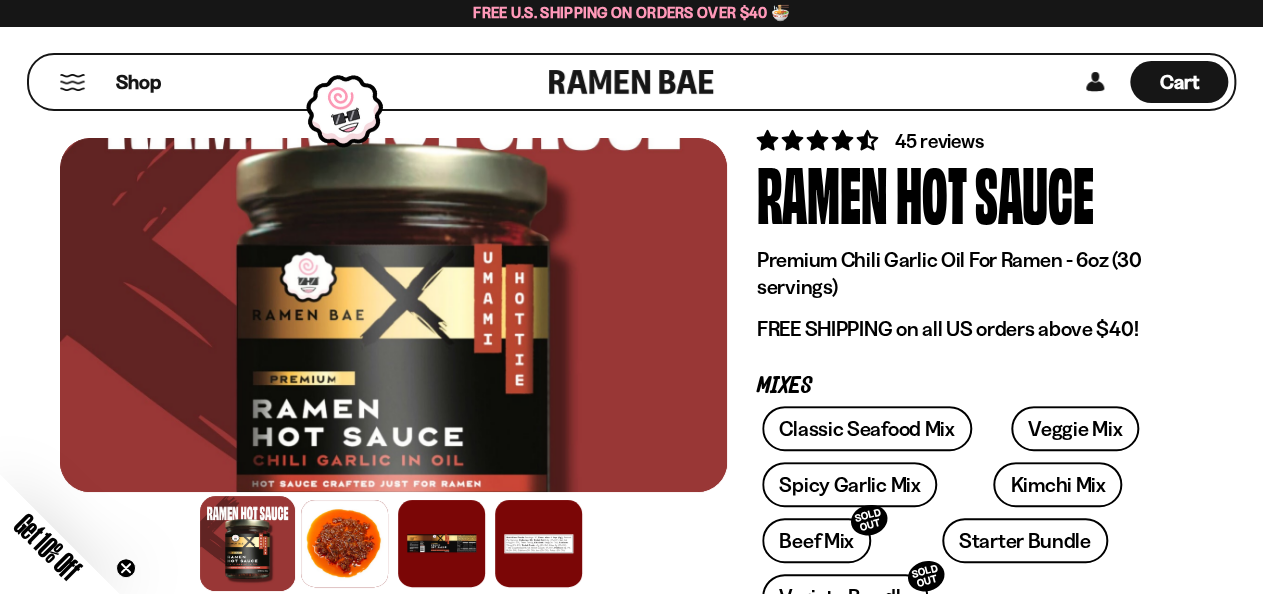 scroll, scrollTop: 99, scrollLeft: 0, axis: vertical 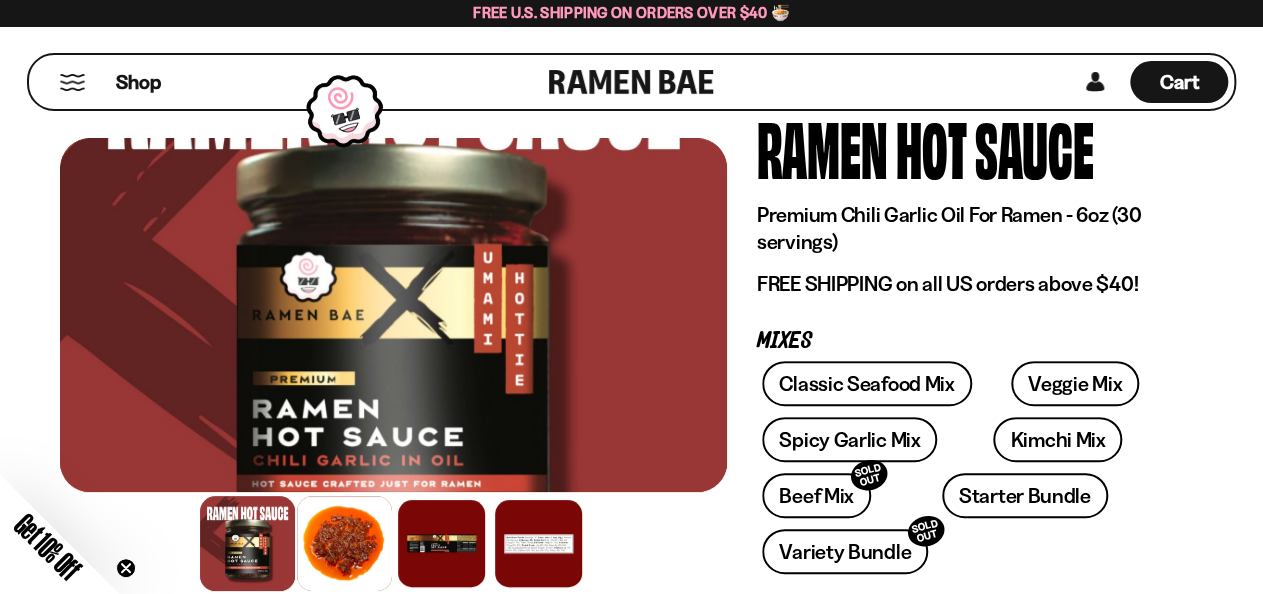 click at bounding box center [344, 543] 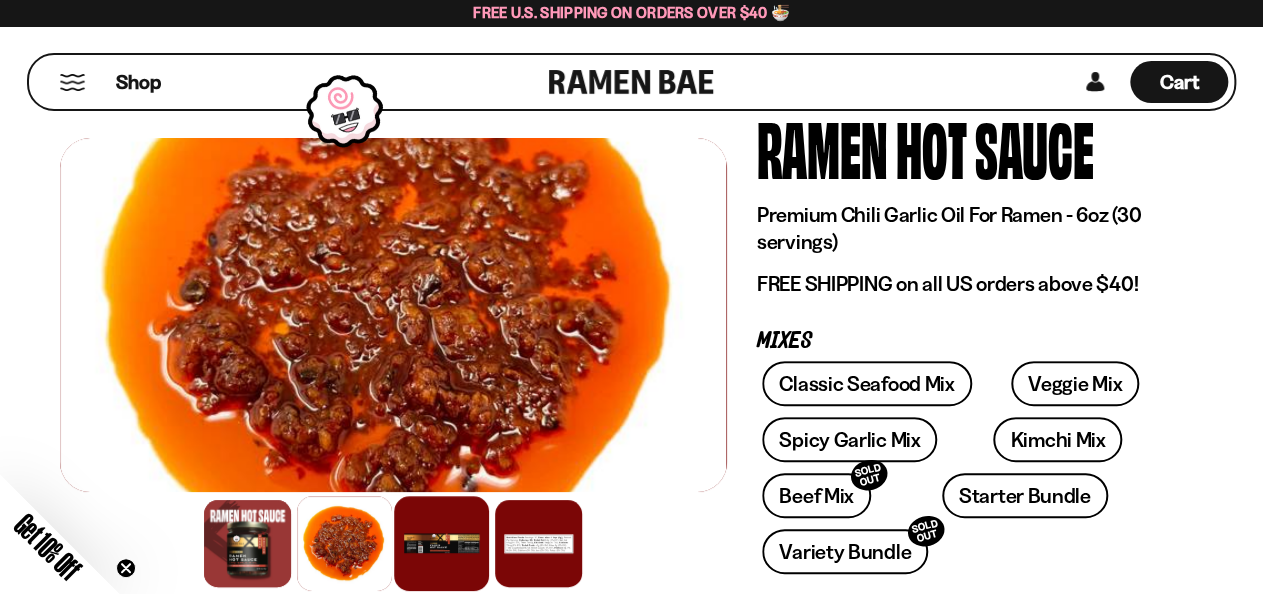 click at bounding box center [441, 543] 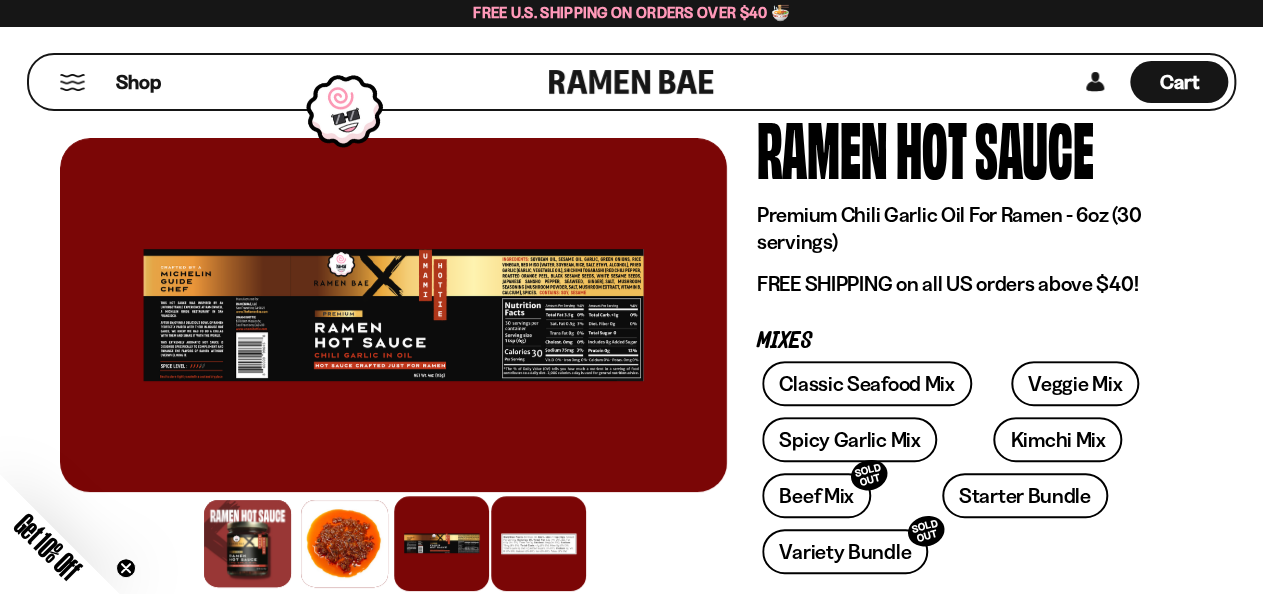 click at bounding box center (538, 543) 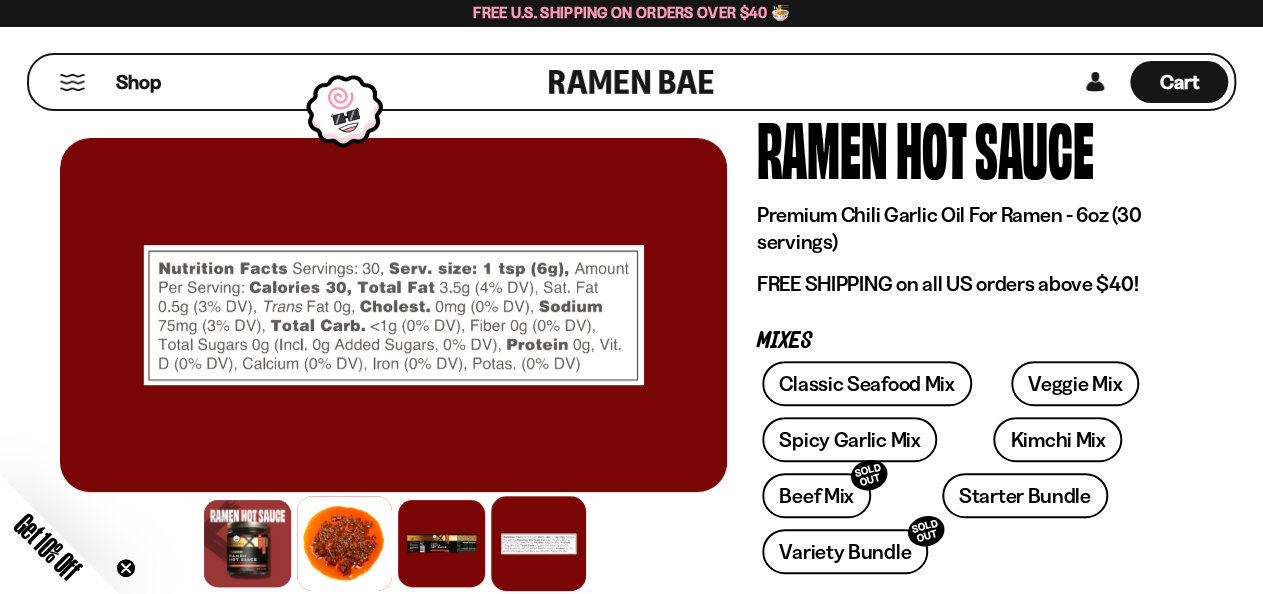 click at bounding box center (344, 543) 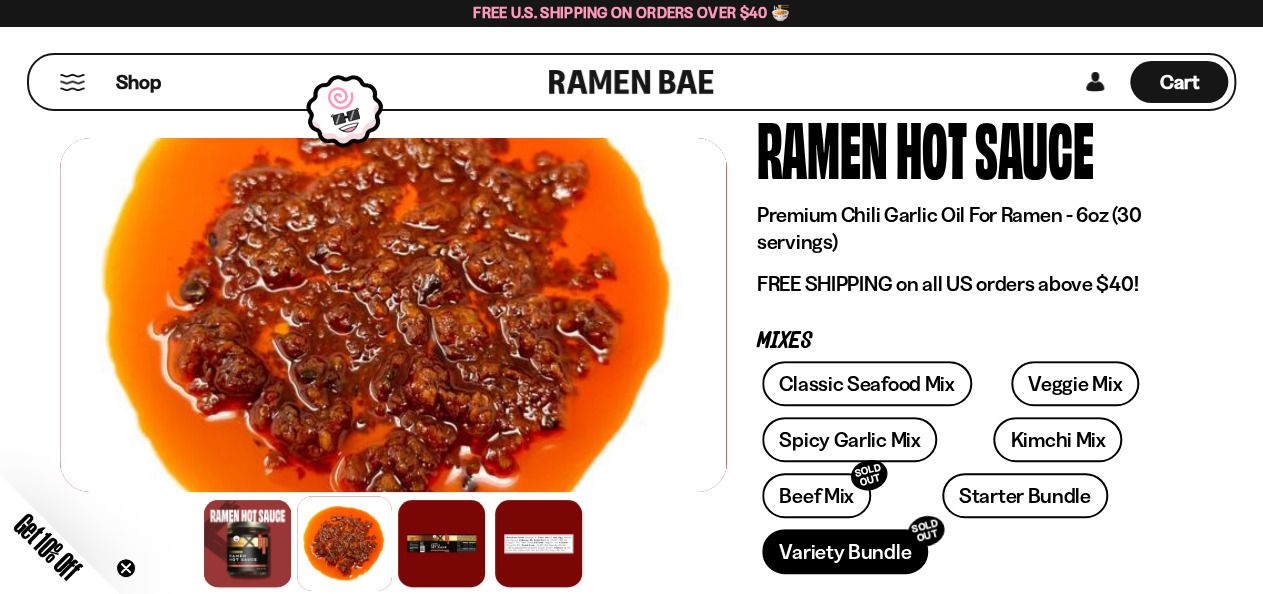 click on "Variety Bundle
SOLD OUT" at bounding box center [845, 551] 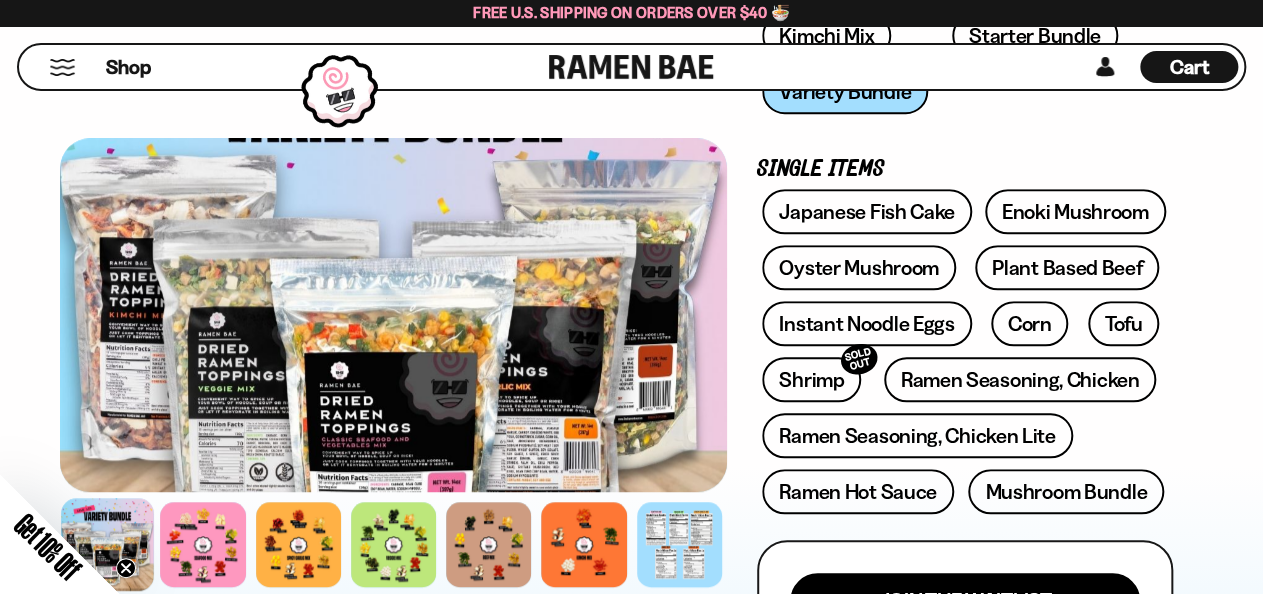 scroll, scrollTop: 499, scrollLeft: 0, axis: vertical 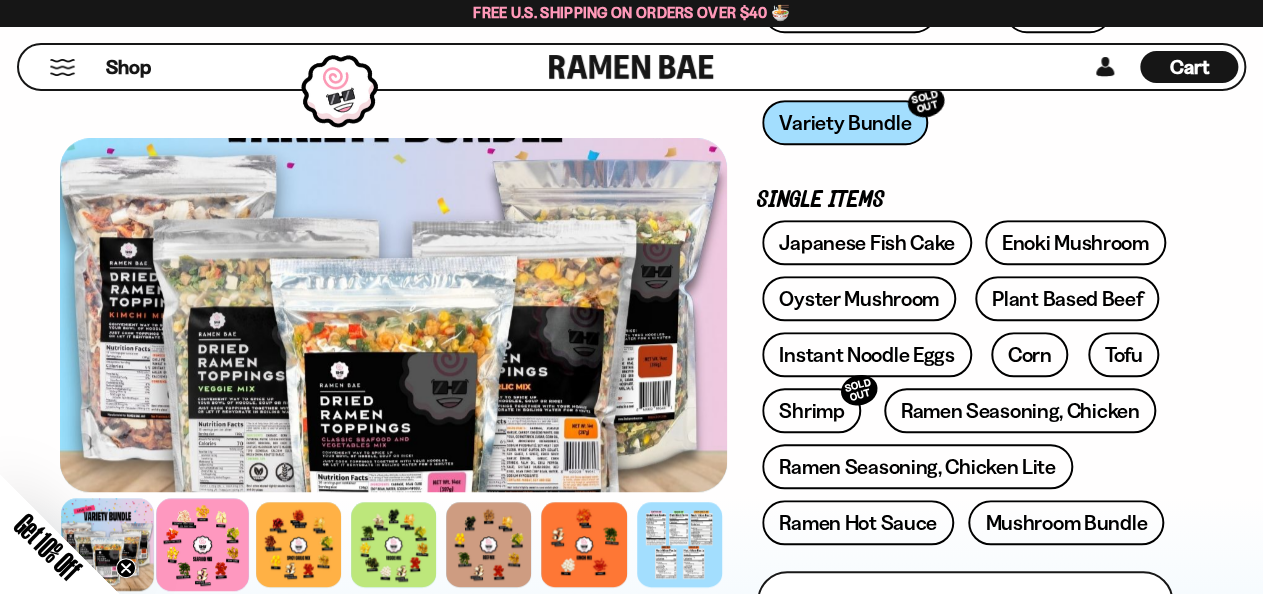click at bounding box center [202, 544] 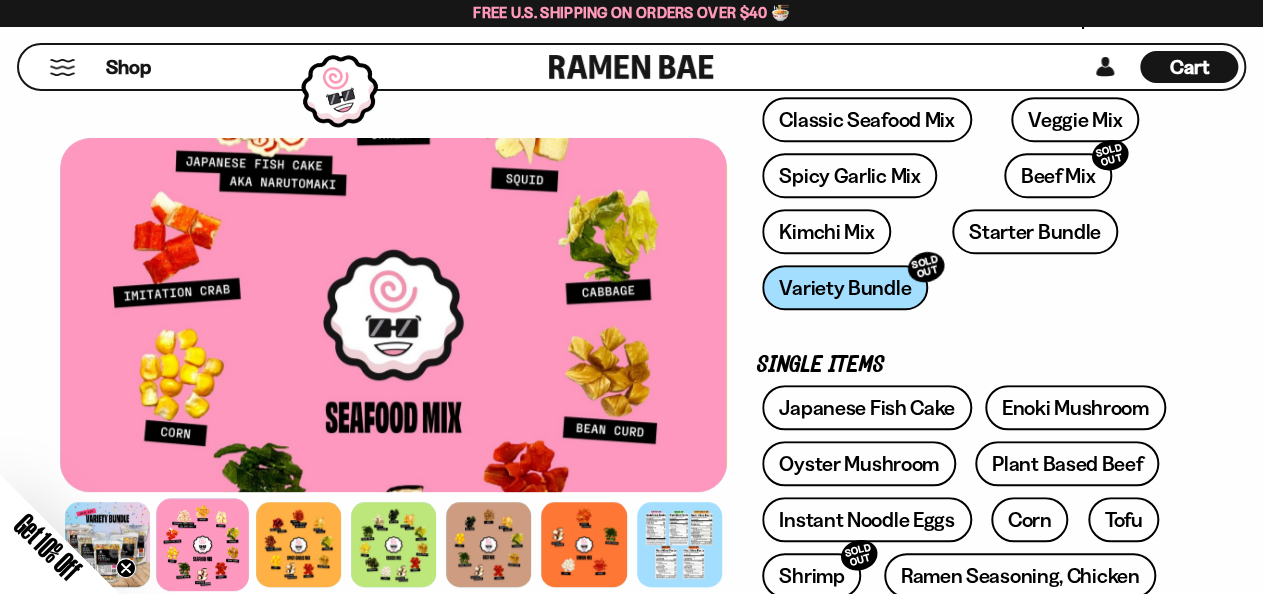 scroll, scrollTop: 300, scrollLeft: 0, axis: vertical 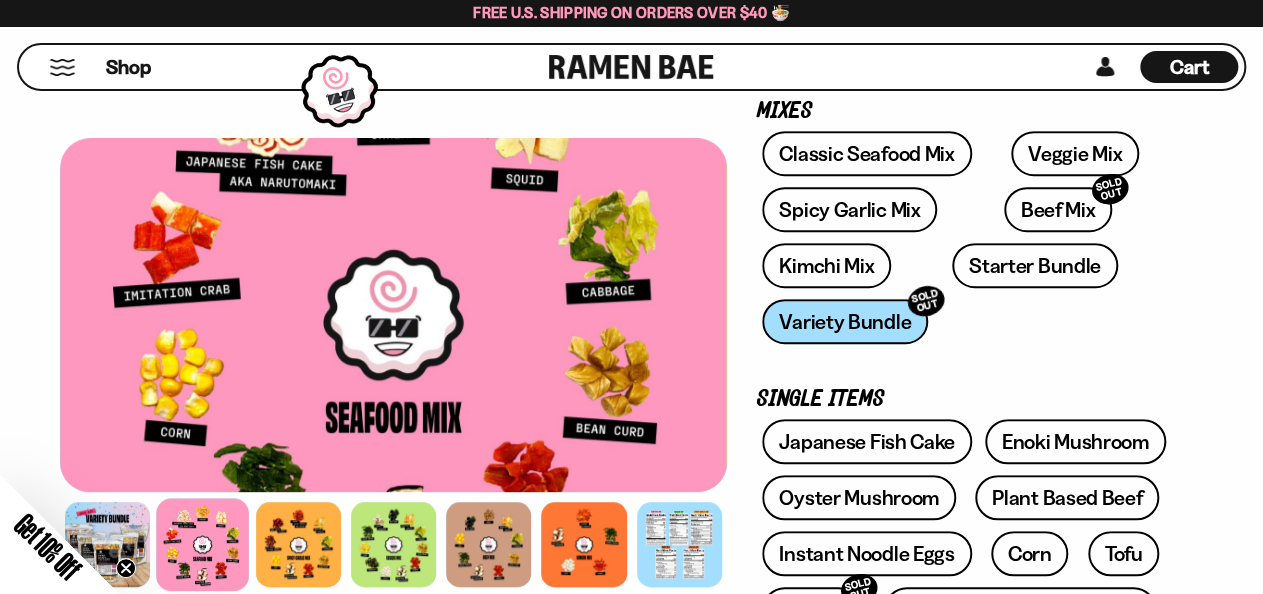 click at bounding box center [393, 315] 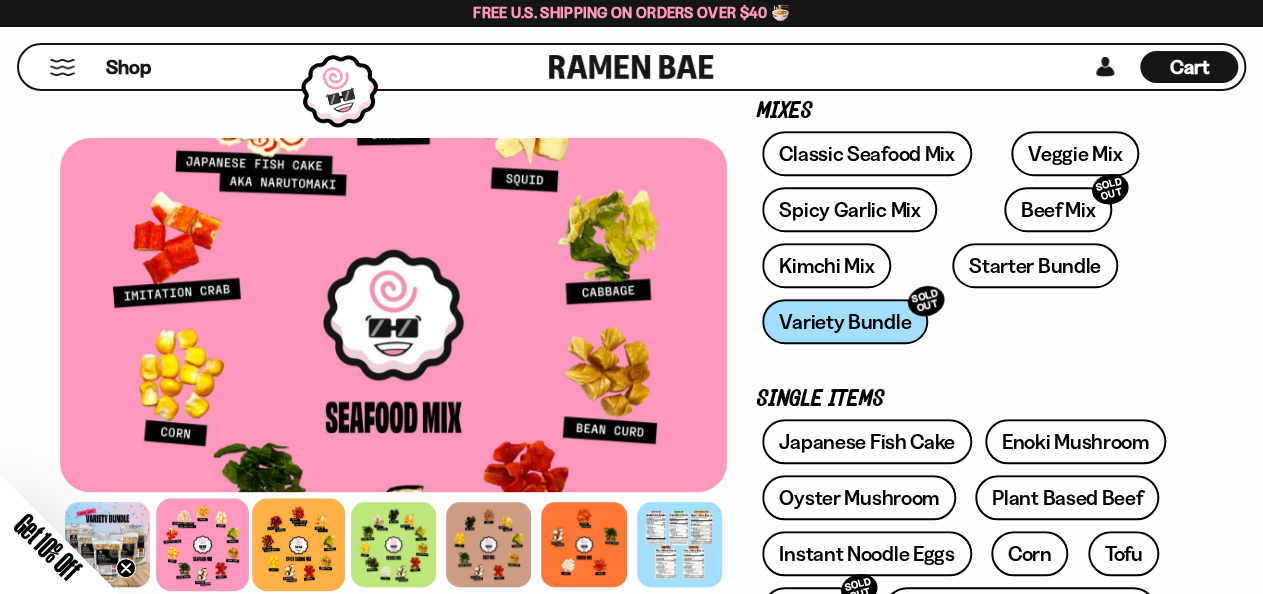 click at bounding box center [298, 544] 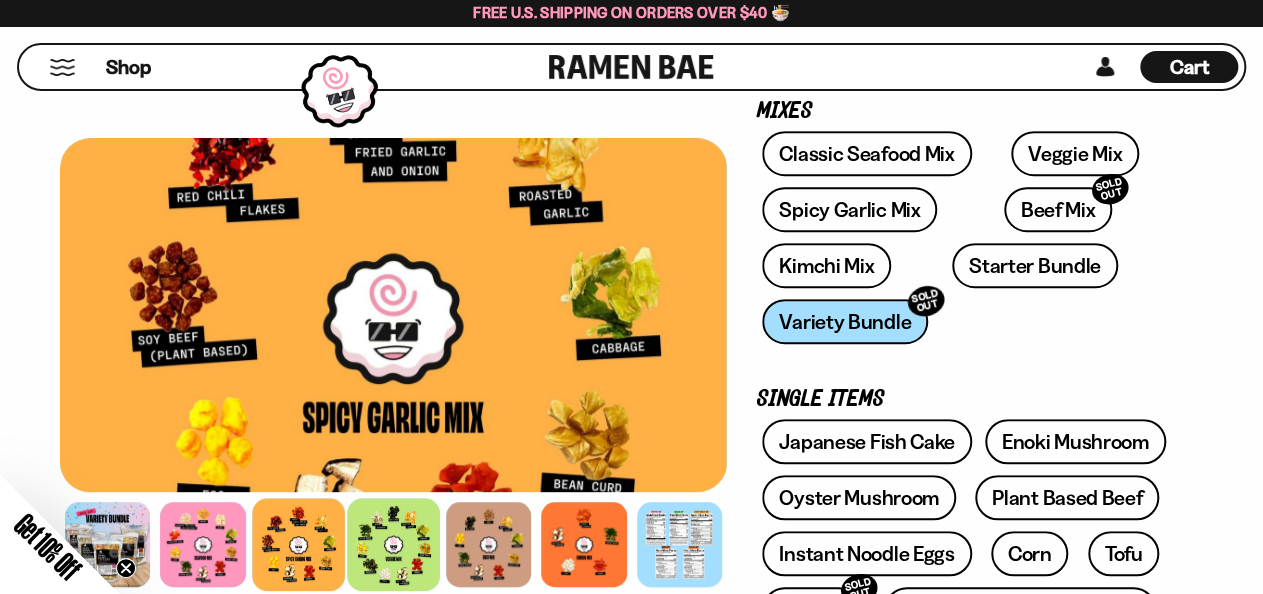 click at bounding box center (393, 544) 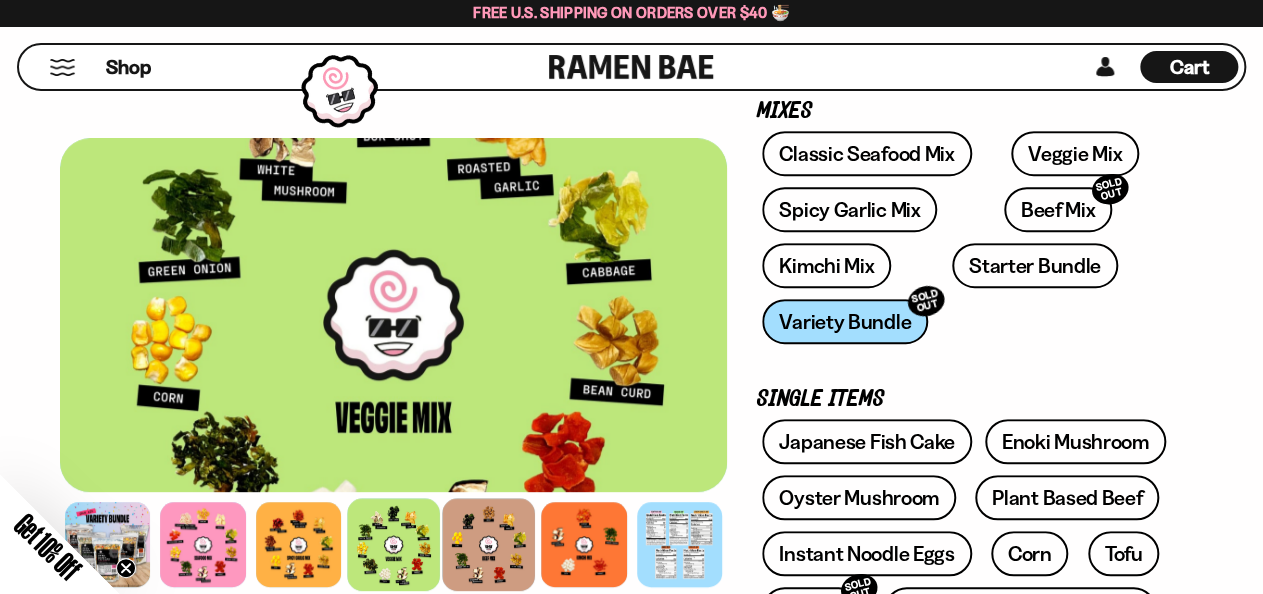 click at bounding box center (488, 544) 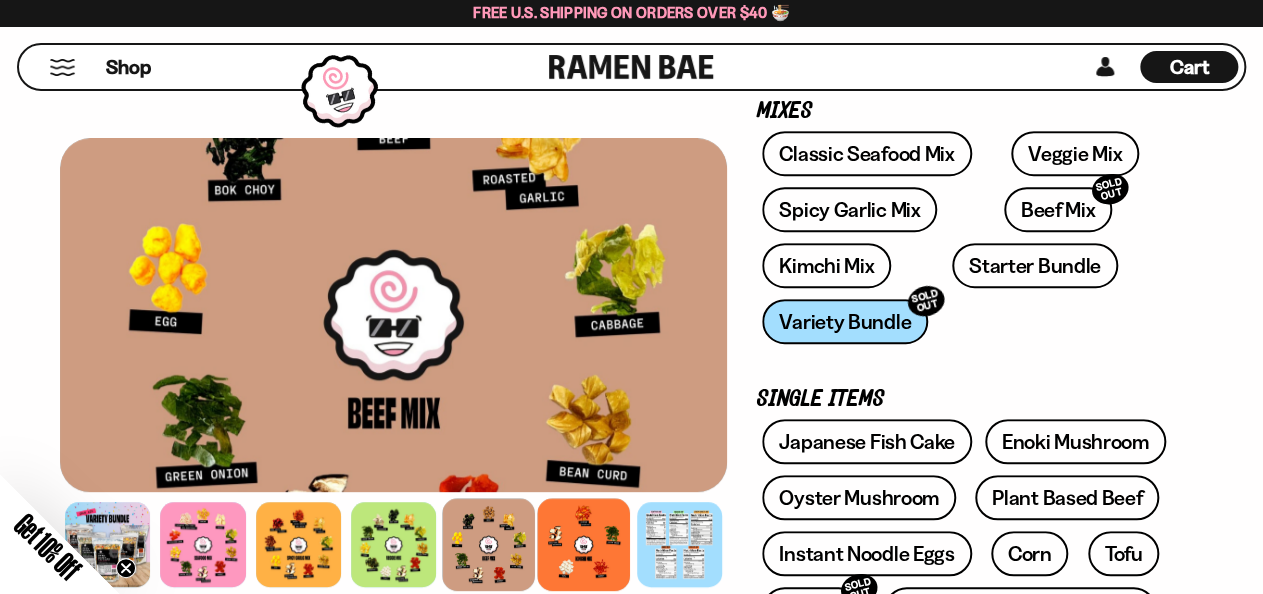click at bounding box center [583, 544] 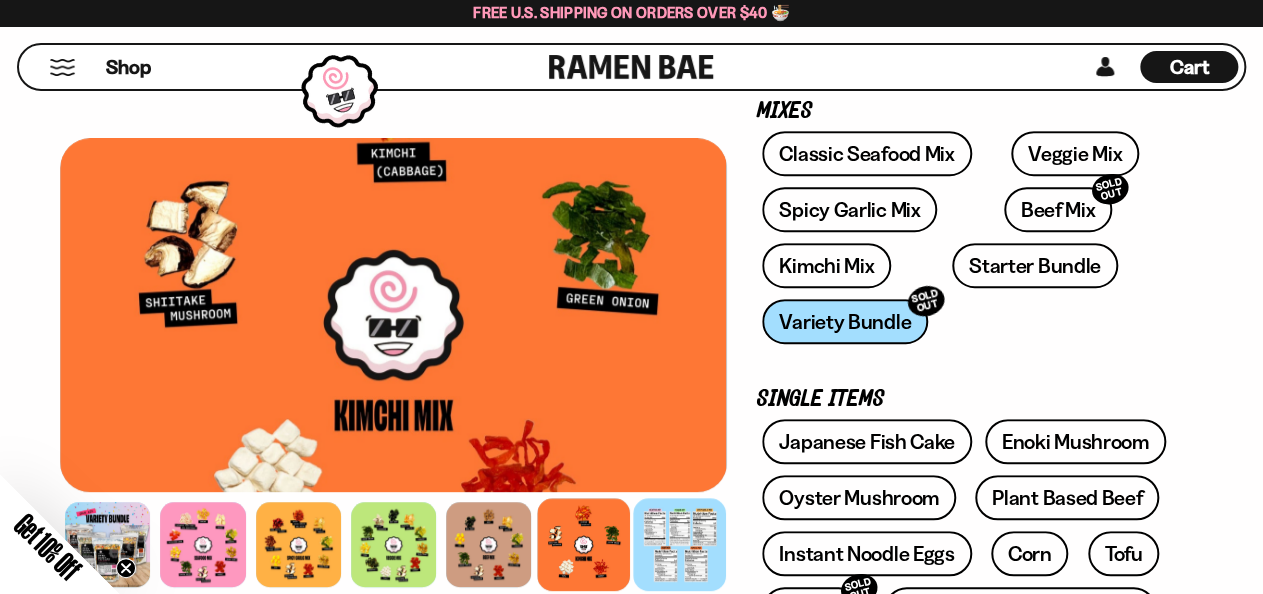 click at bounding box center (679, 544) 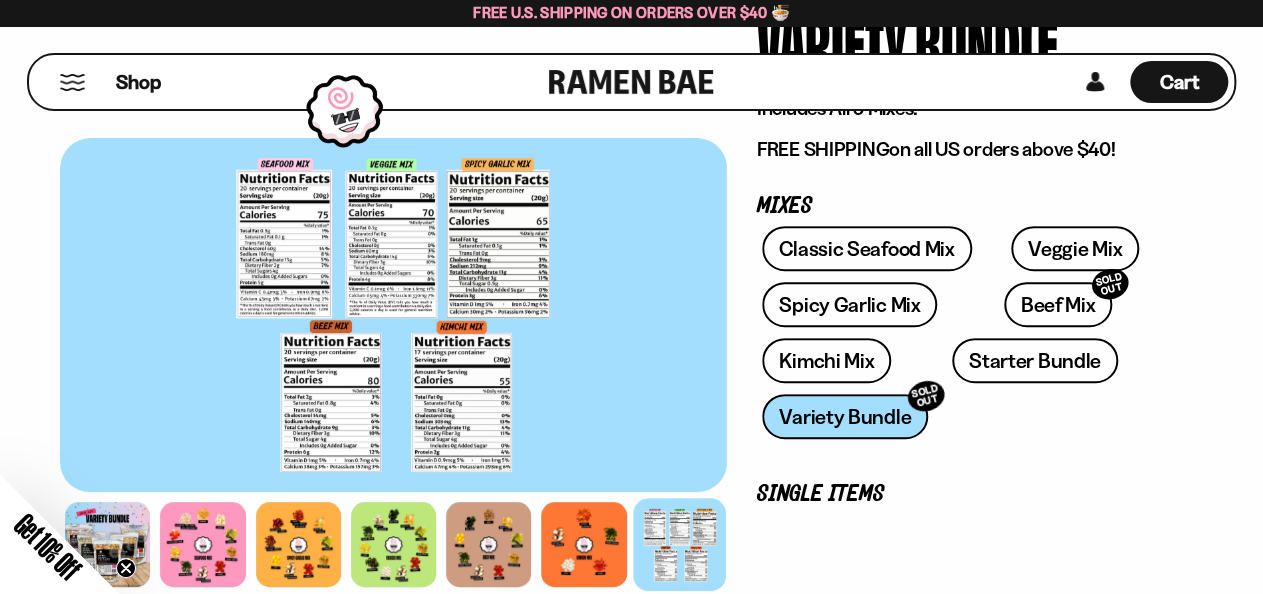 scroll, scrollTop: 0, scrollLeft: 0, axis: both 